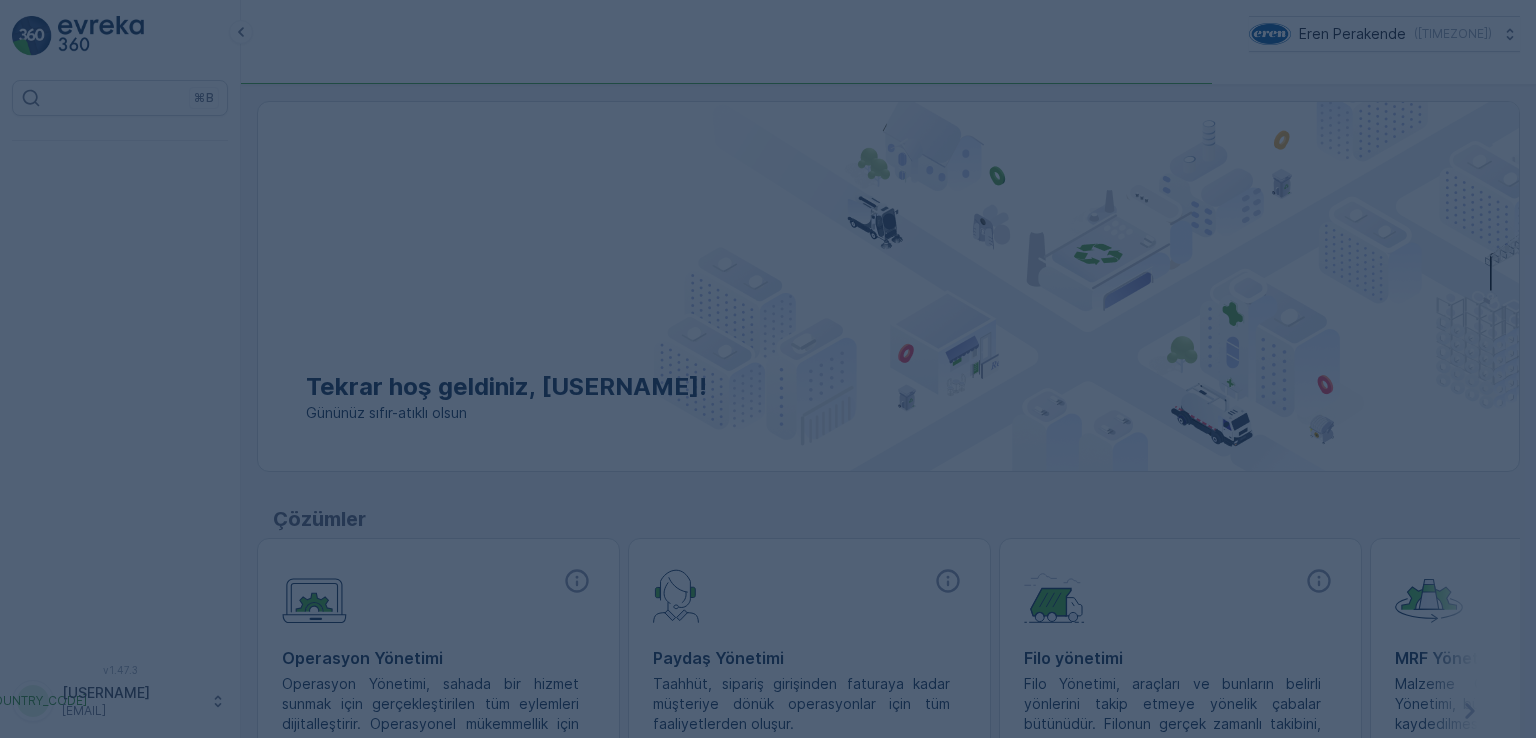 scroll, scrollTop: 0, scrollLeft: 0, axis: both 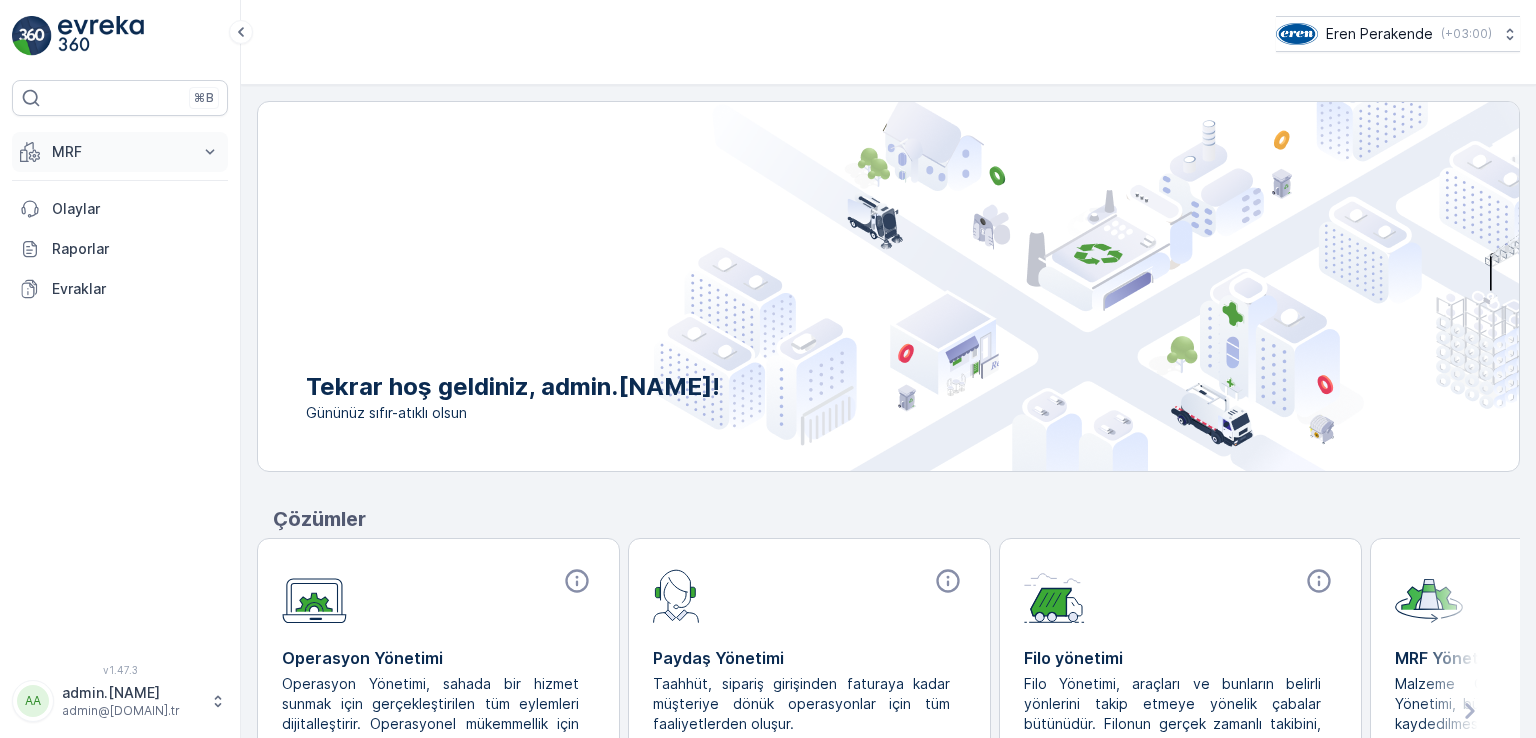 click on "MRF" at bounding box center [120, 152] 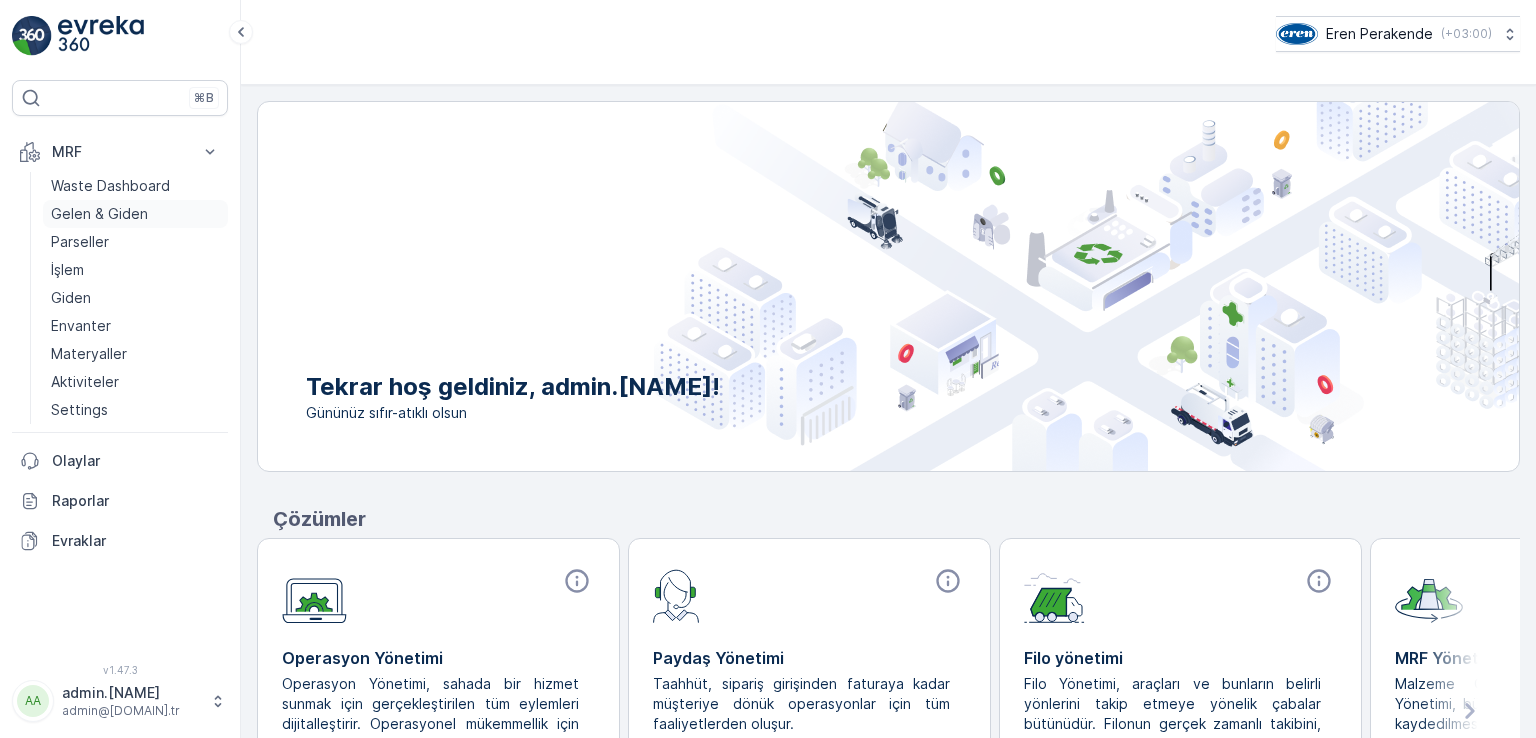 click on "Gelen & Giden" at bounding box center [99, 214] 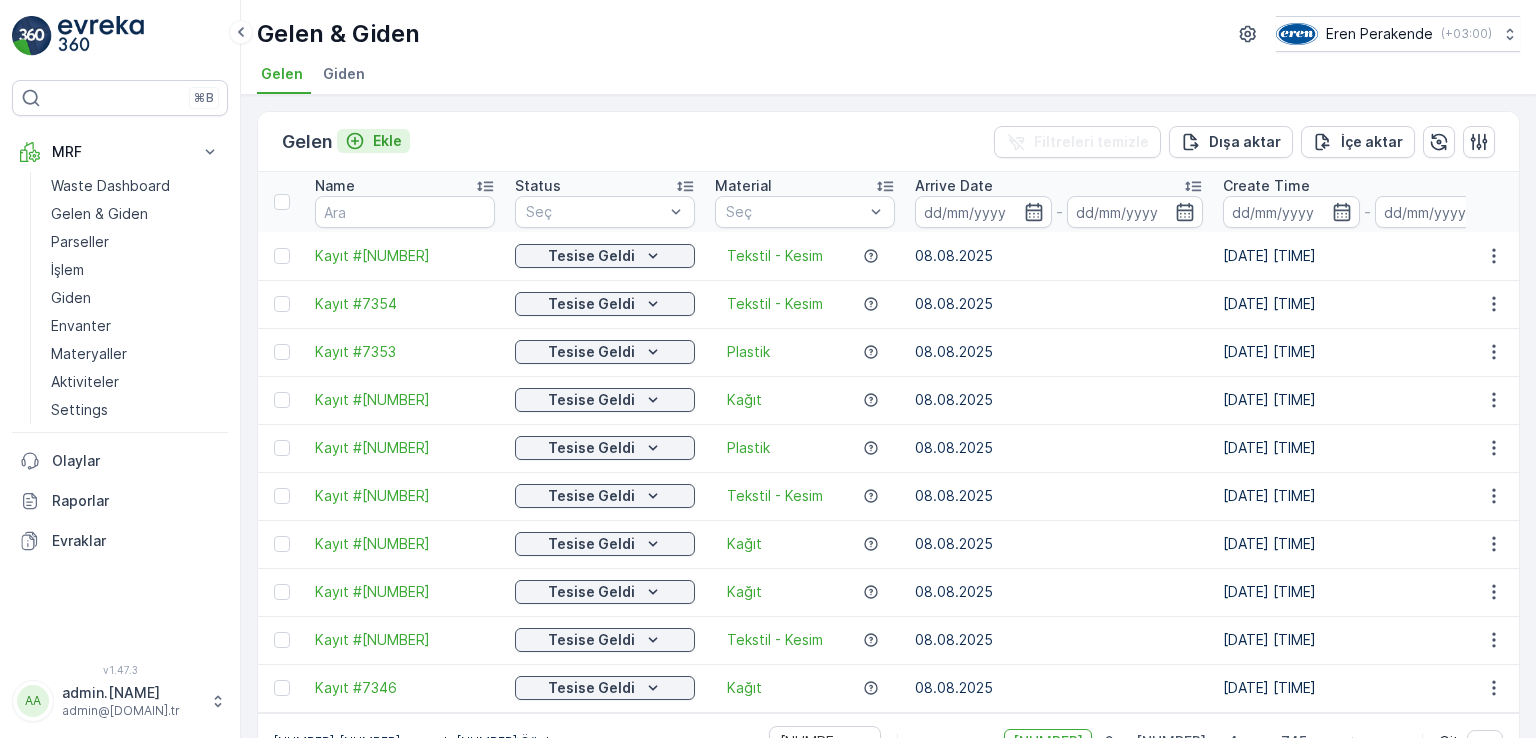 click on "Ekle" at bounding box center (387, 141) 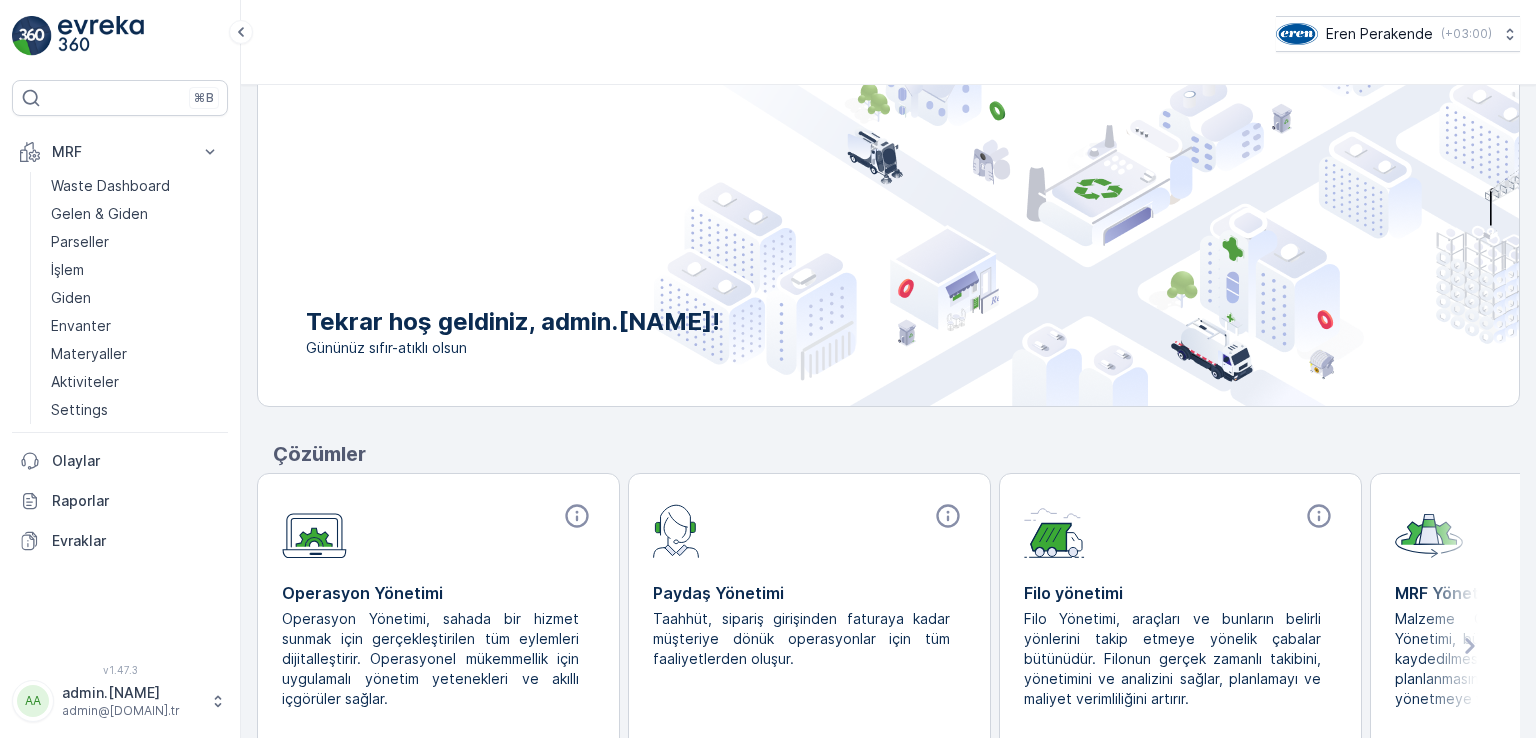 scroll, scrollTop: 144, scrollLeft: 0, axis: vertical 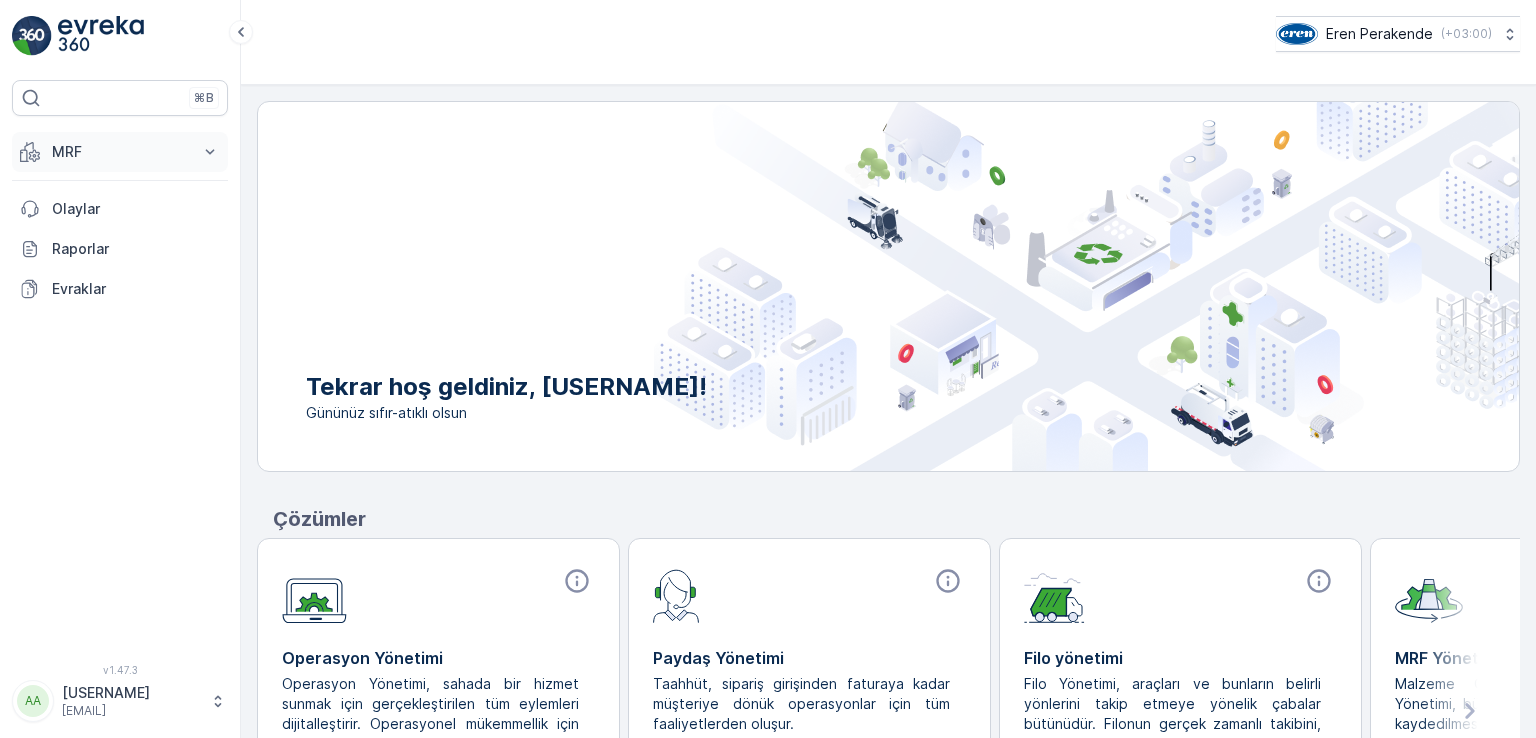 click 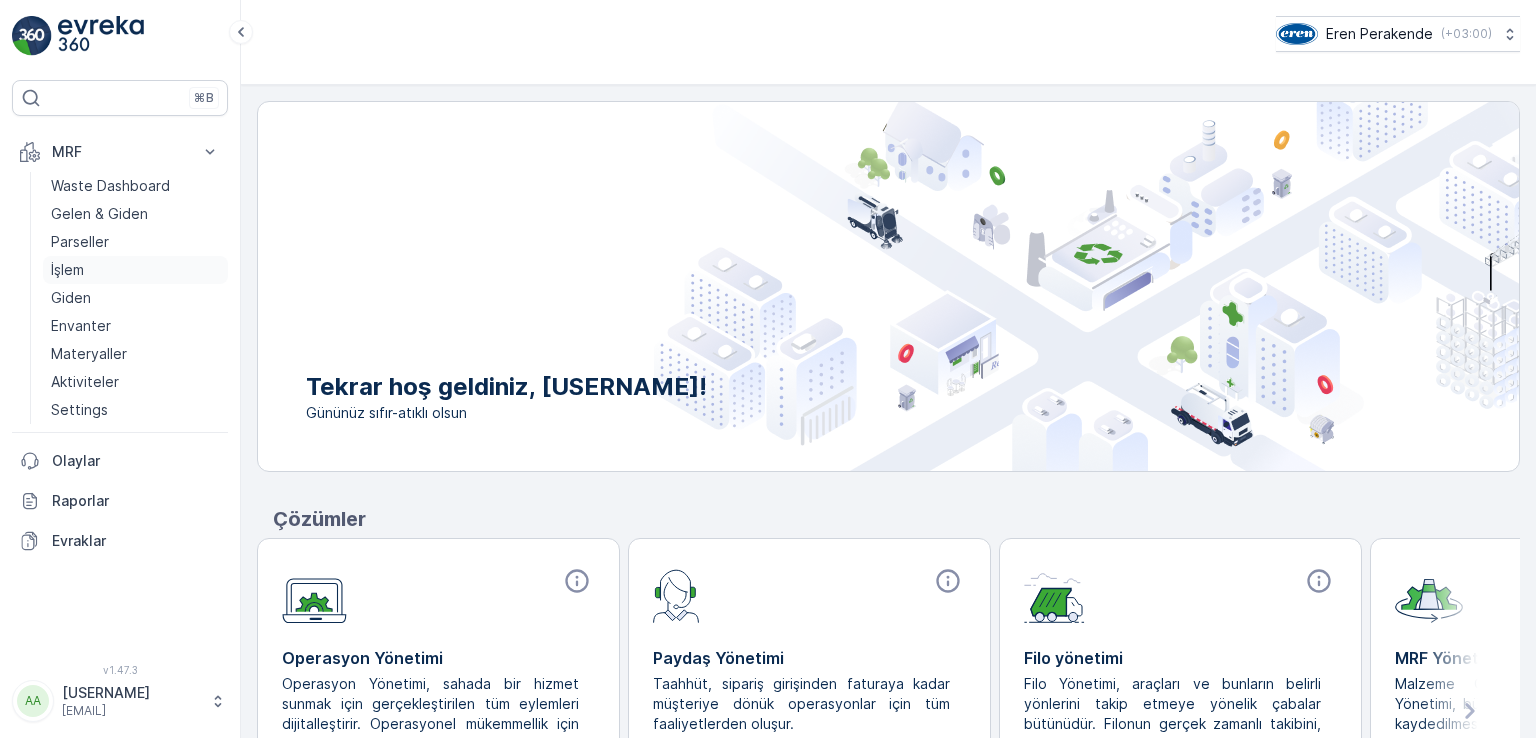 click on "İşlem" at bounding box center [135, 270] 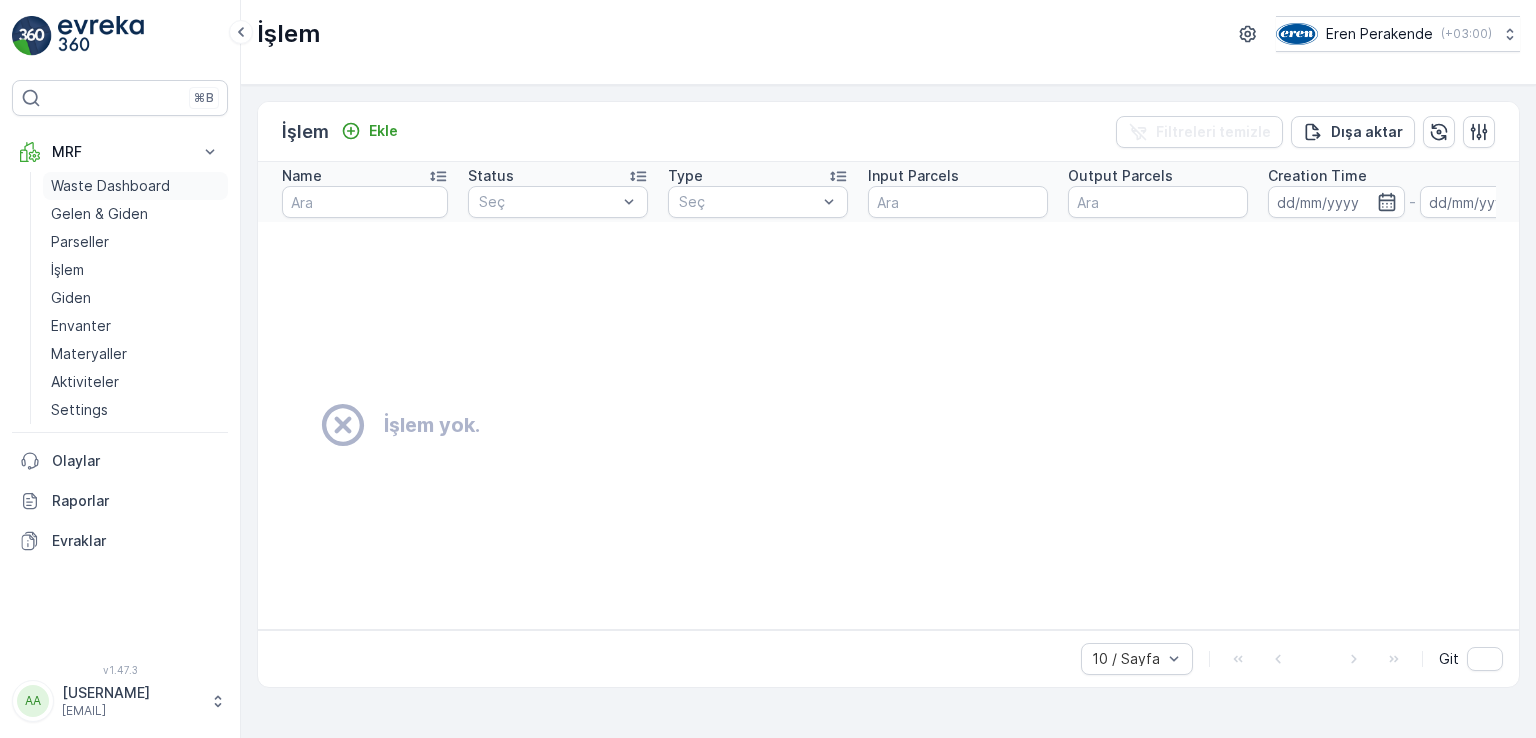 click on "Waste Dashboard" at bounding box center (110, 186) 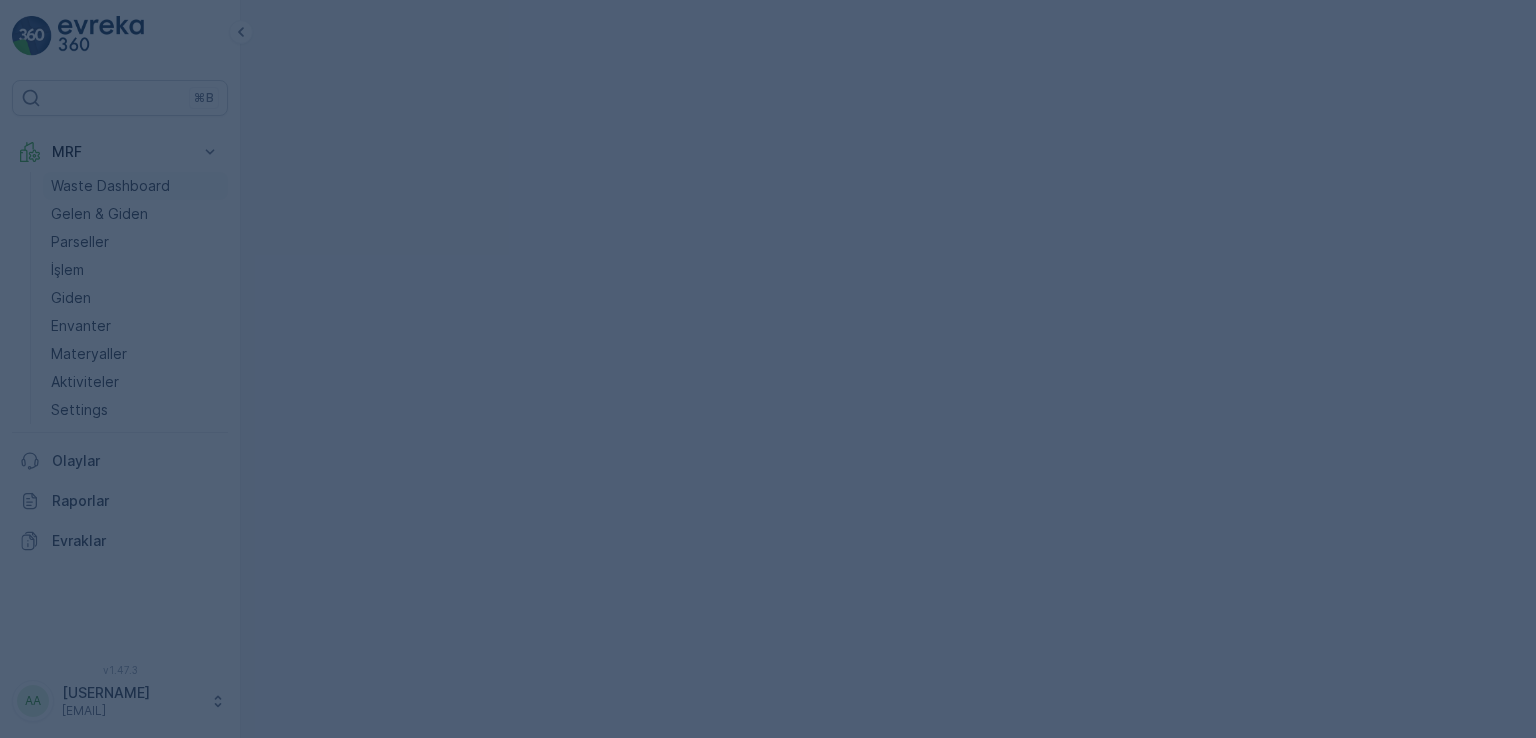 click at bounding box center [768, 369] 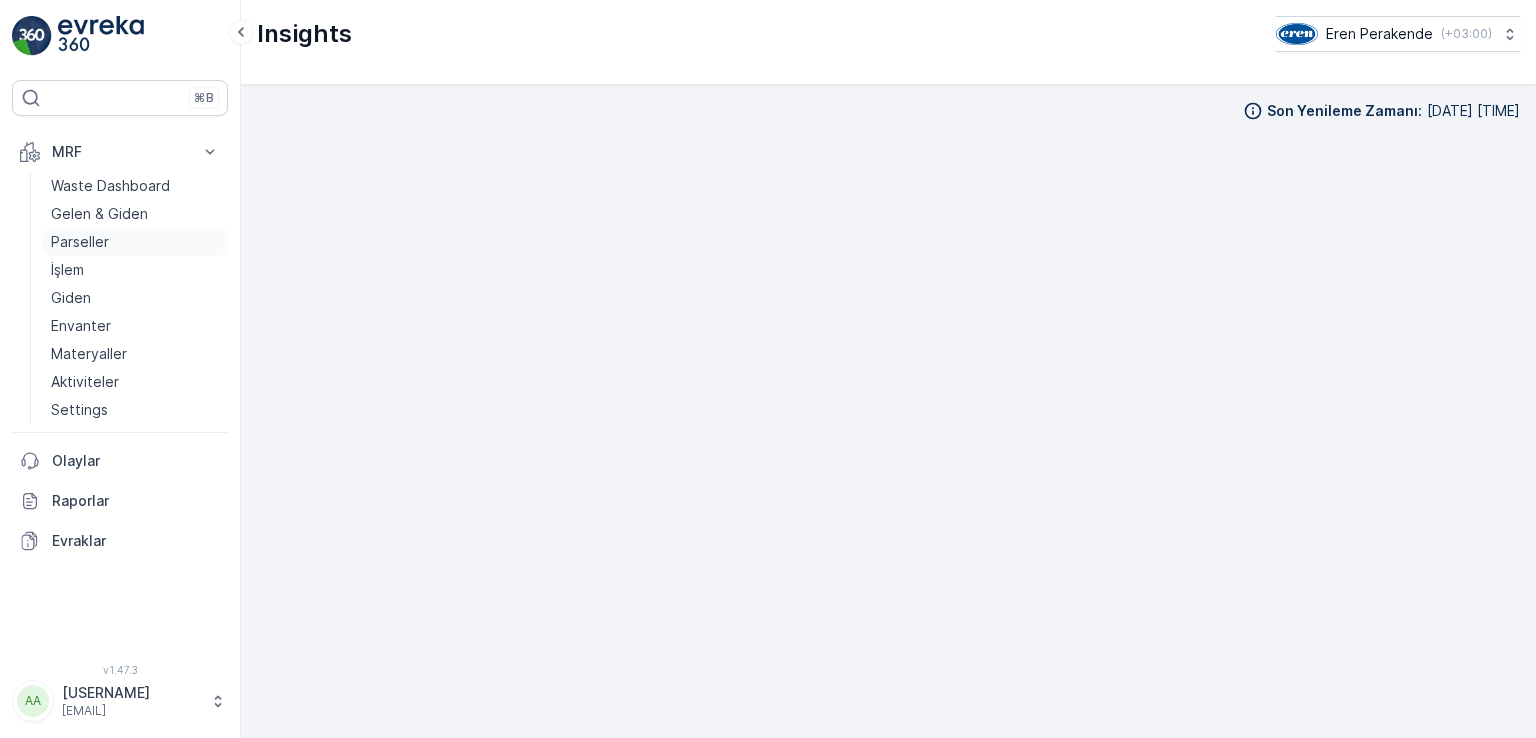 click on "Parseller" at bounding box center [135, 242] 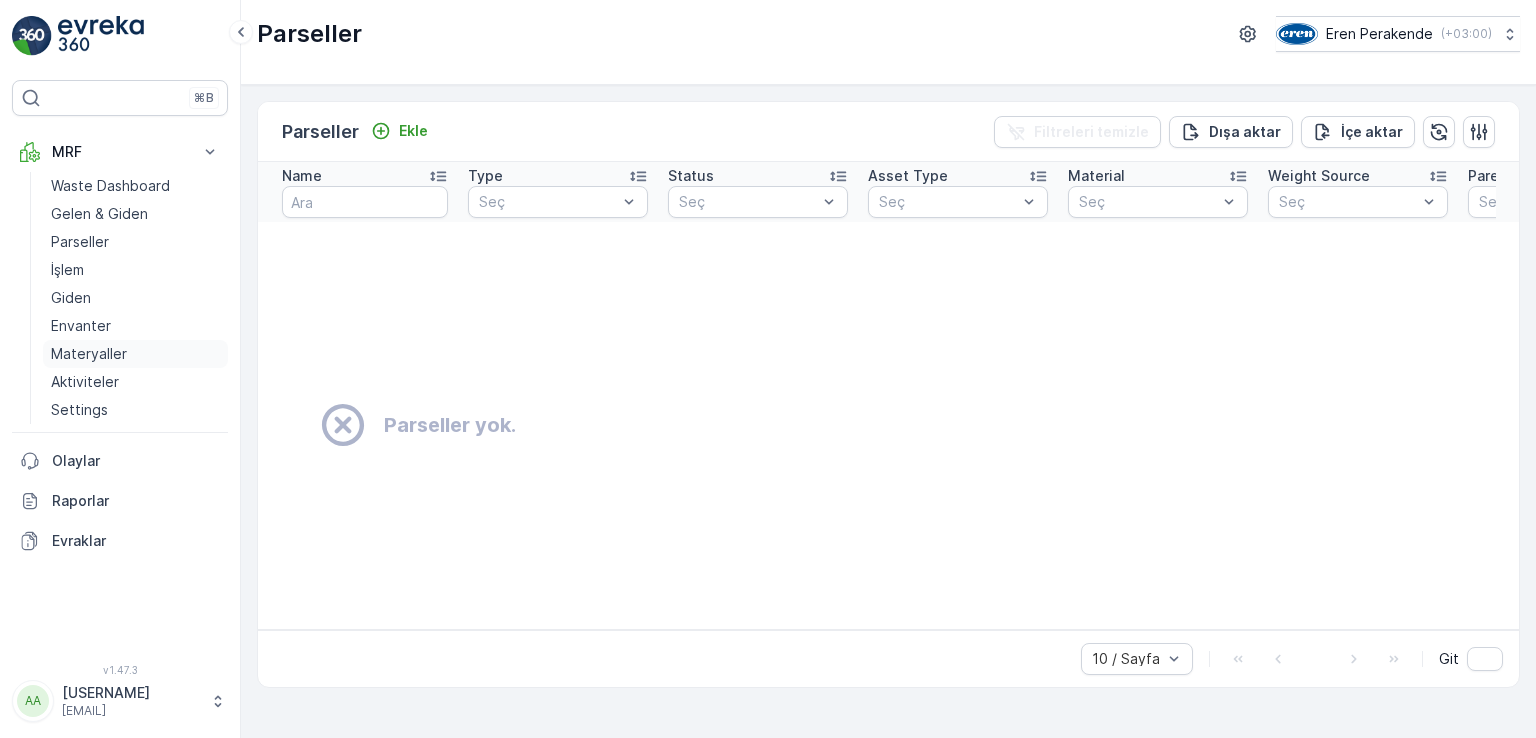 click on "Materyaller" at bounding box center [89, 354] 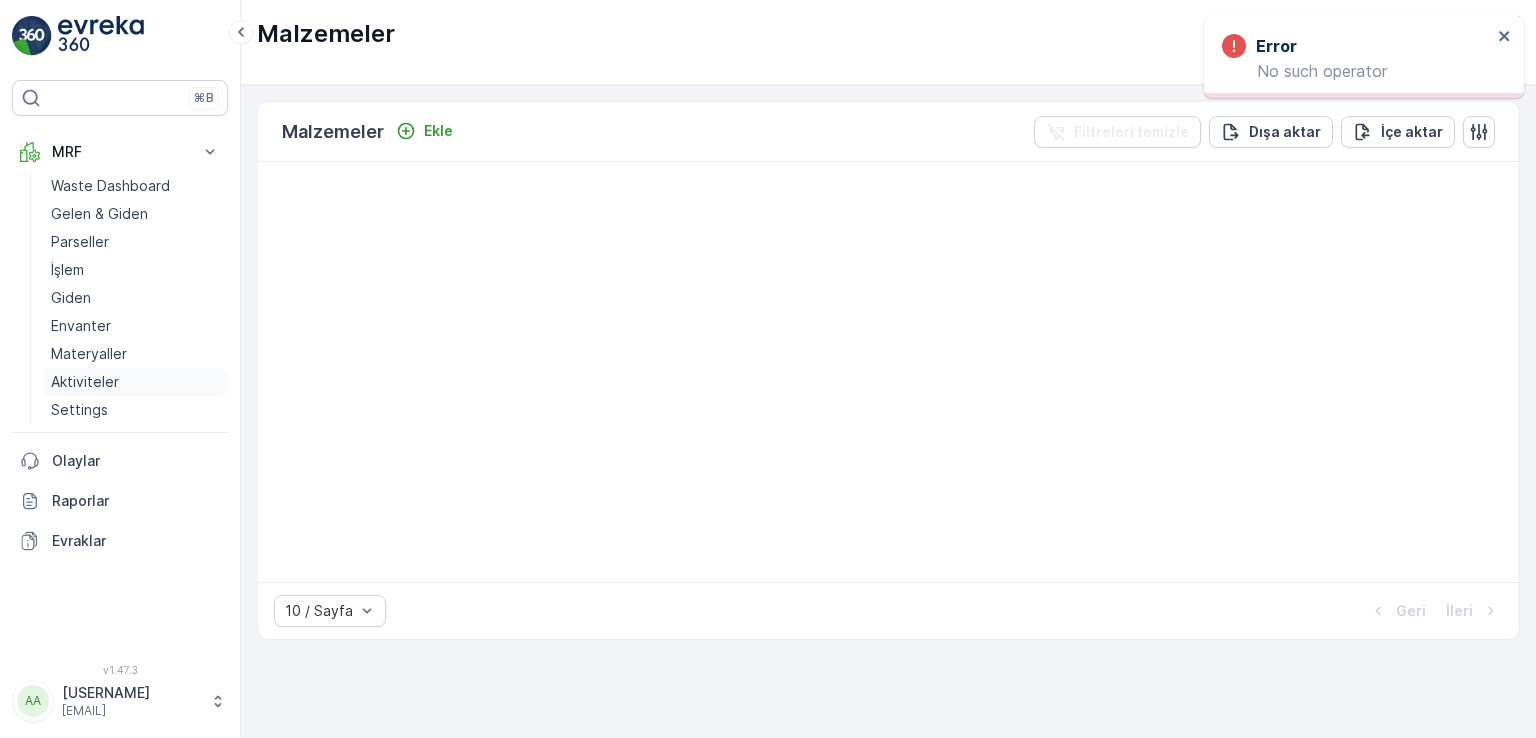 click on "Aktiviteler" at bounding box center (85, 382) 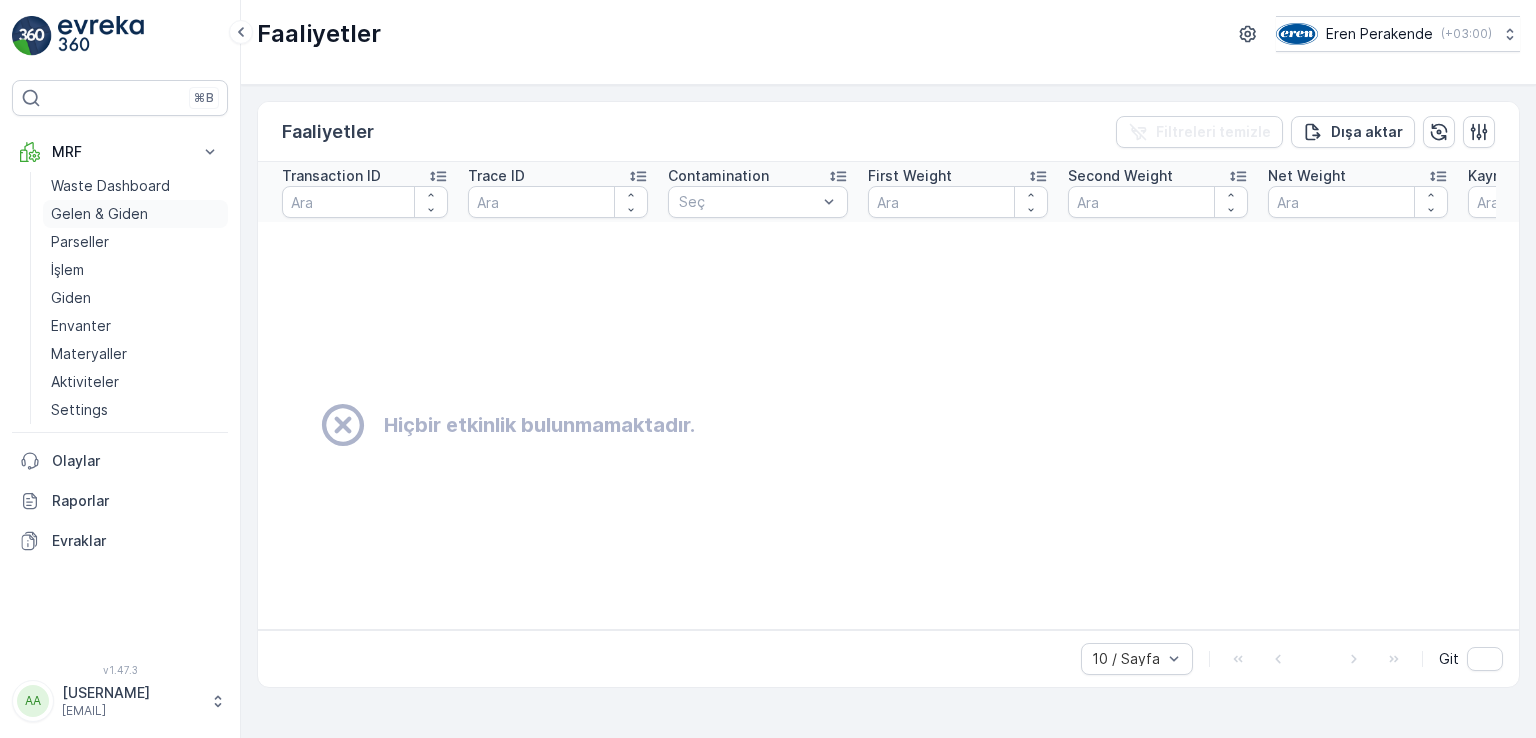 click on "Gelen & Giden" at bounding box center (99, 214) 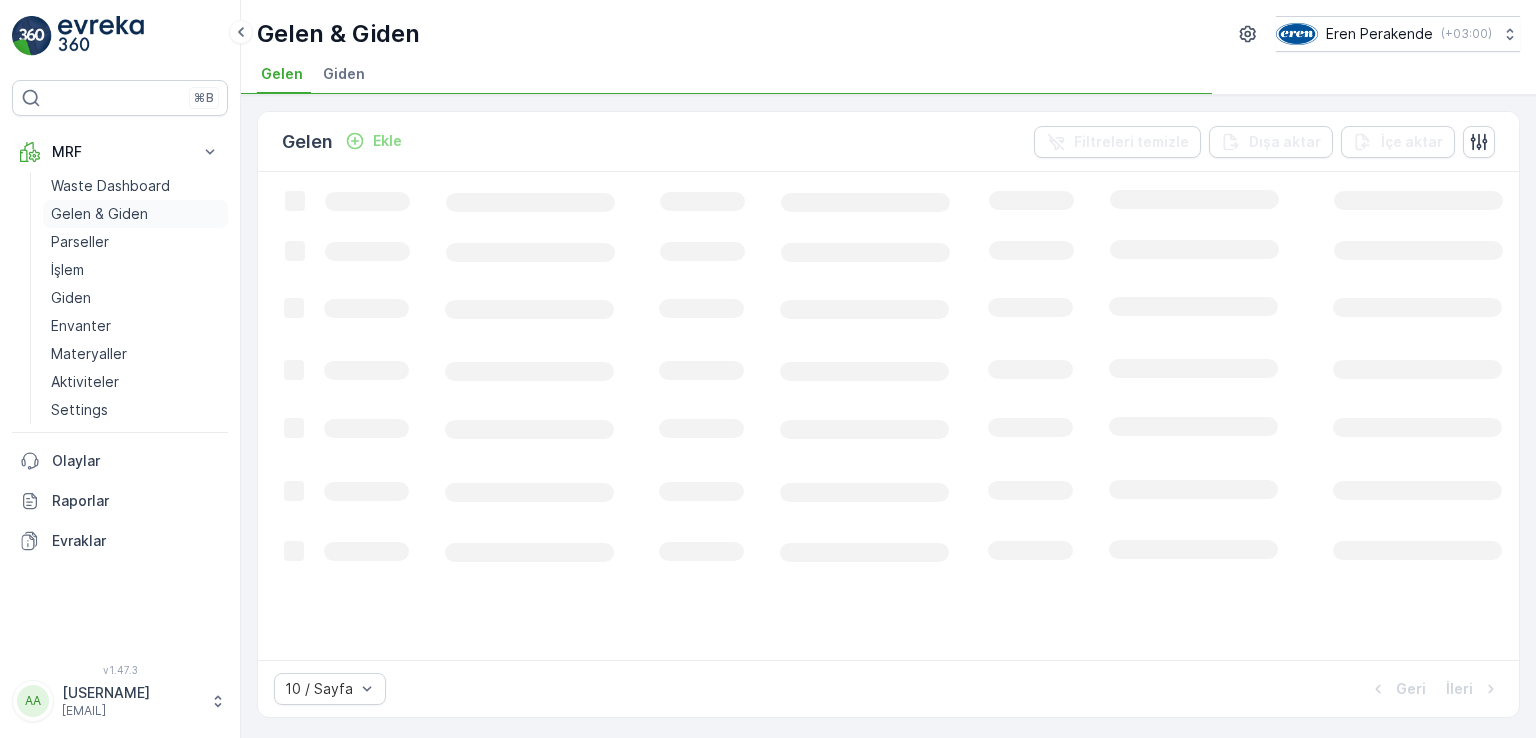 click on "Gelen & Giden" at bounding box center (99, 214) 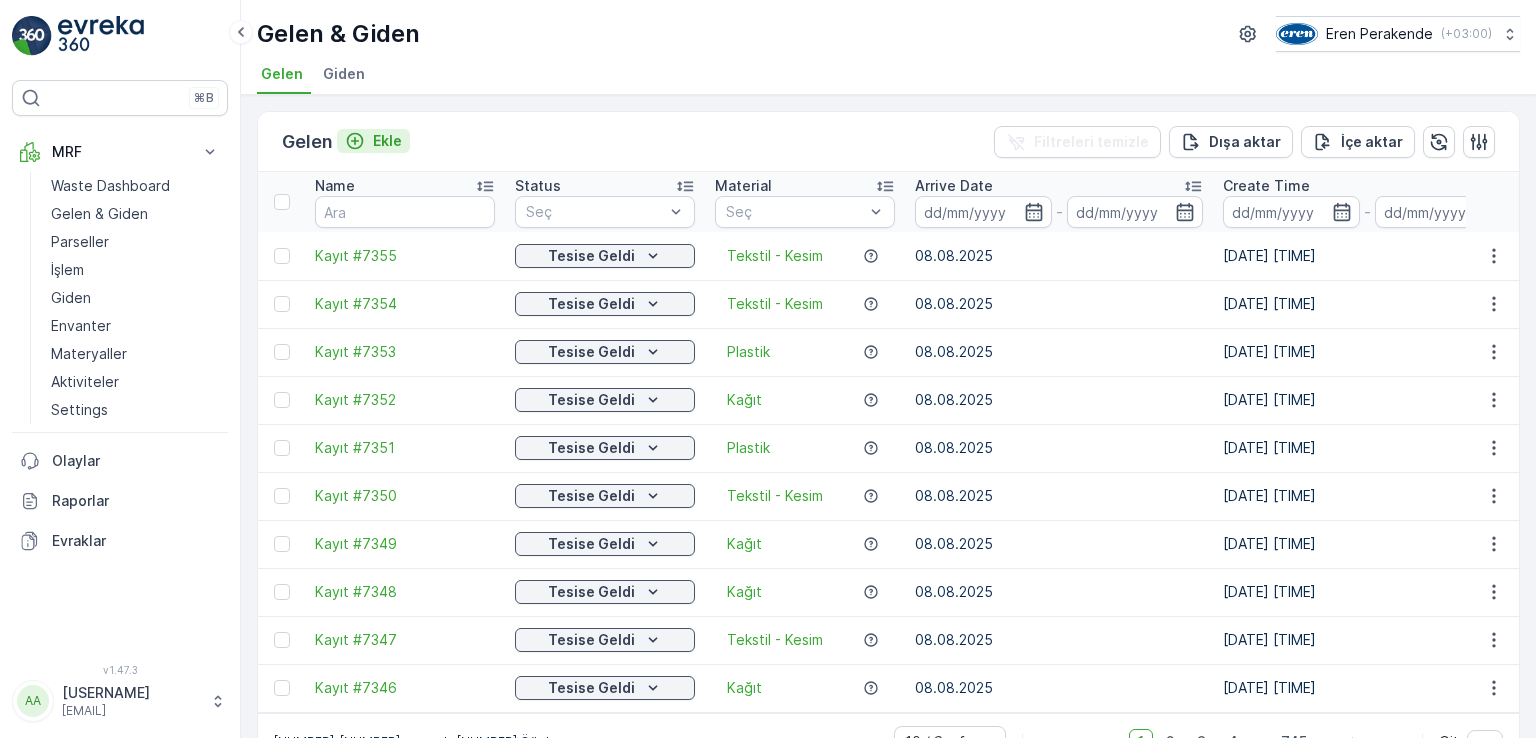 click on "Ekle" at bounding box center (387, 141) 